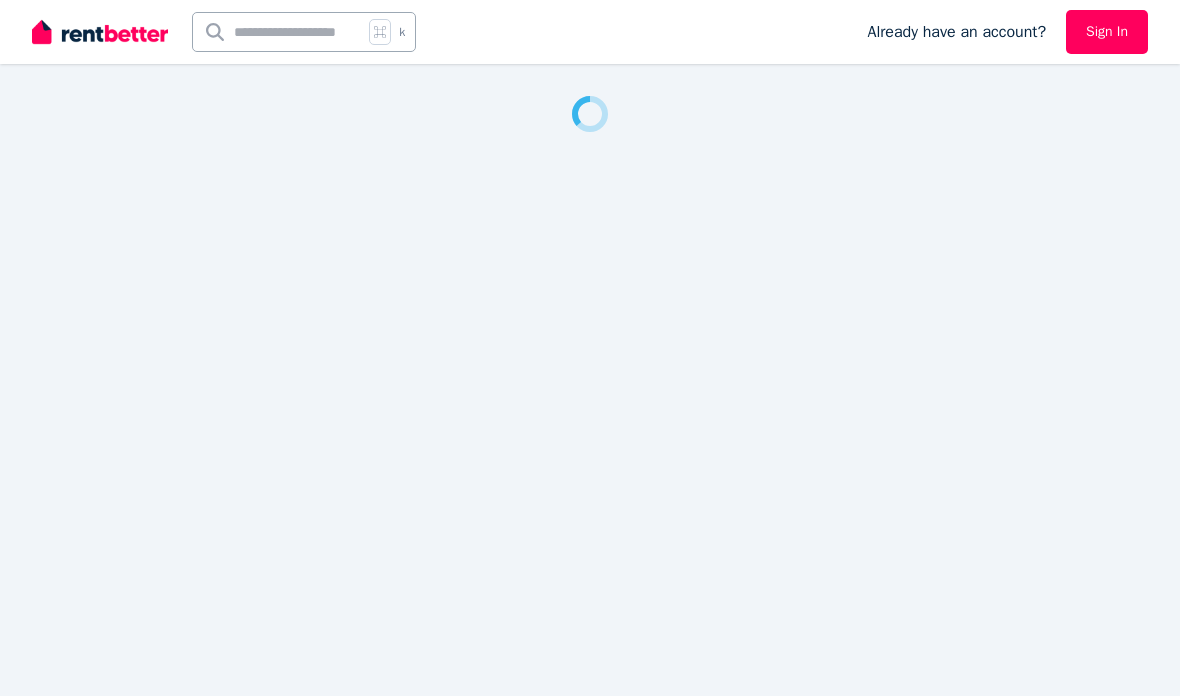 scroll, scrollTop: 0, scrollLeft: 0, axis: both 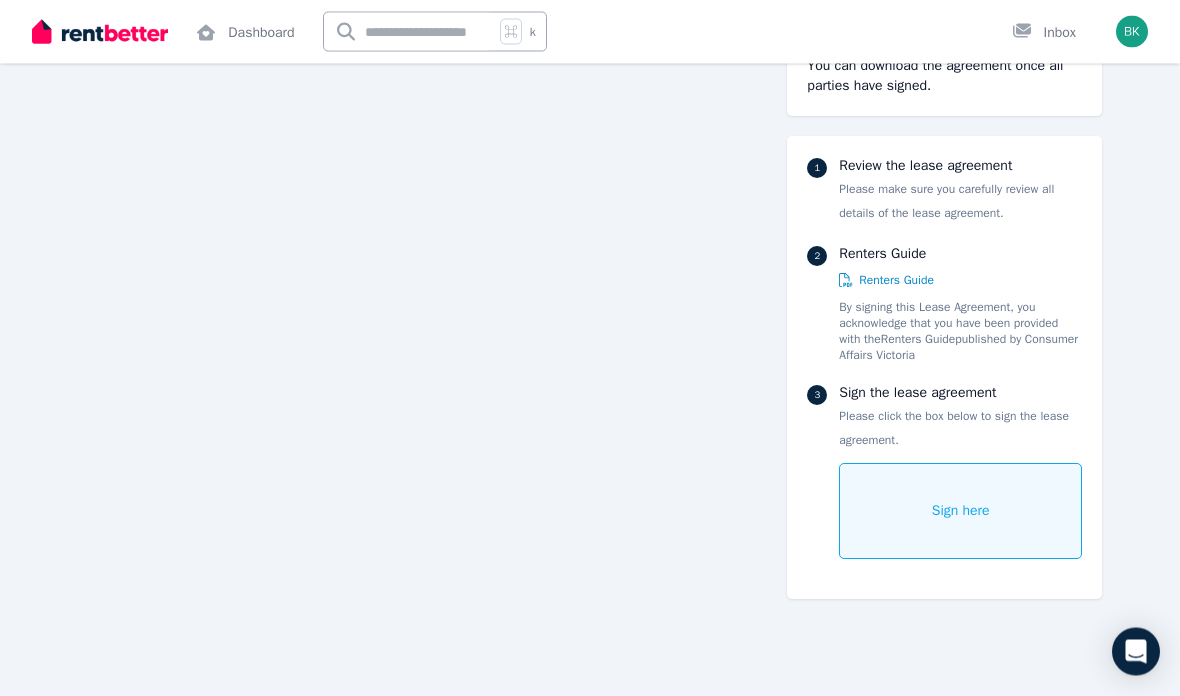 click on "Sign here" at bounding box center [960, 511] 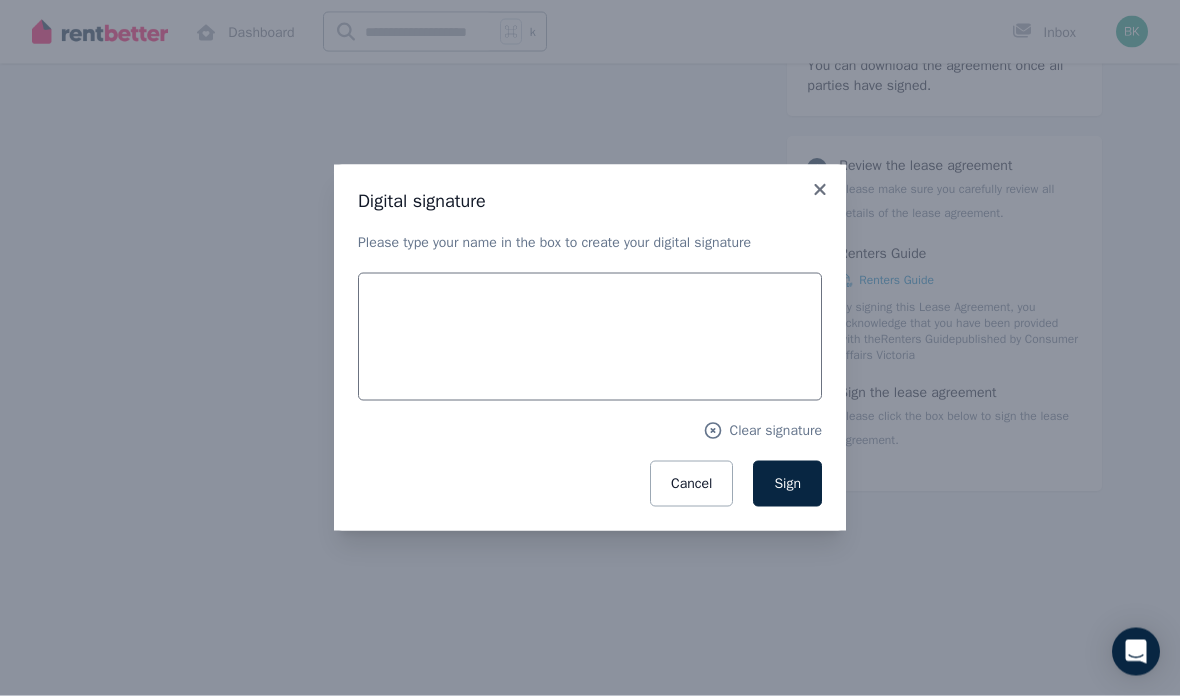 scroll, scrollTop: 10250, scrollLeft: 0, axis: vertical 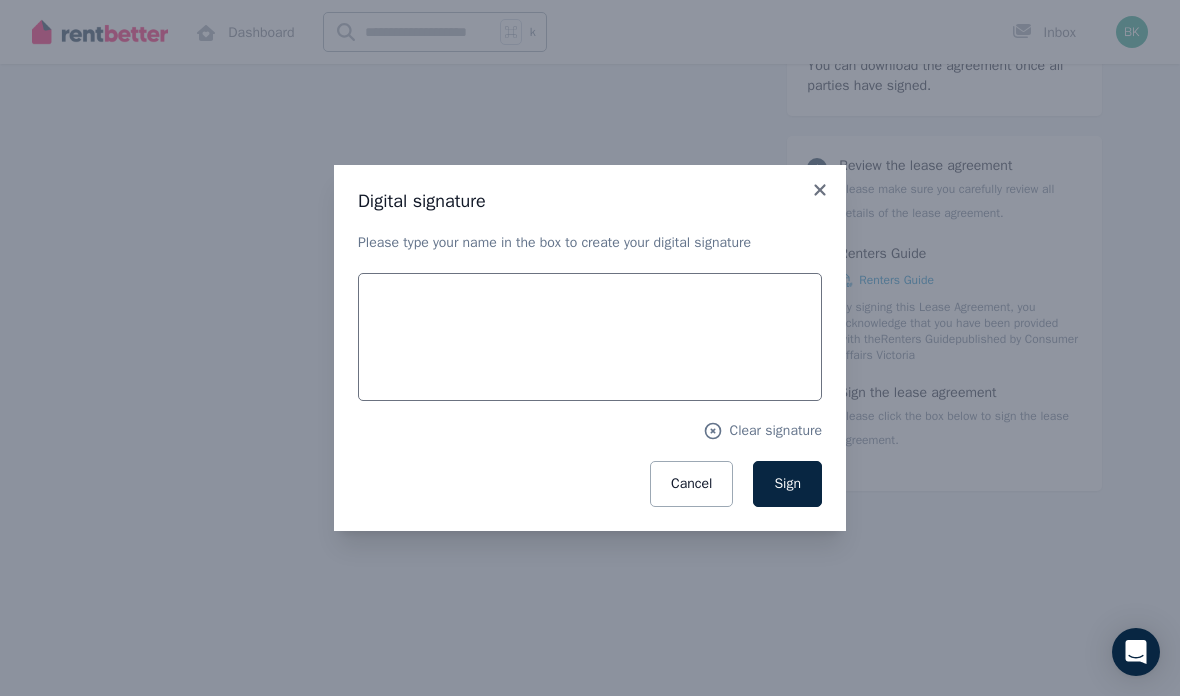 click 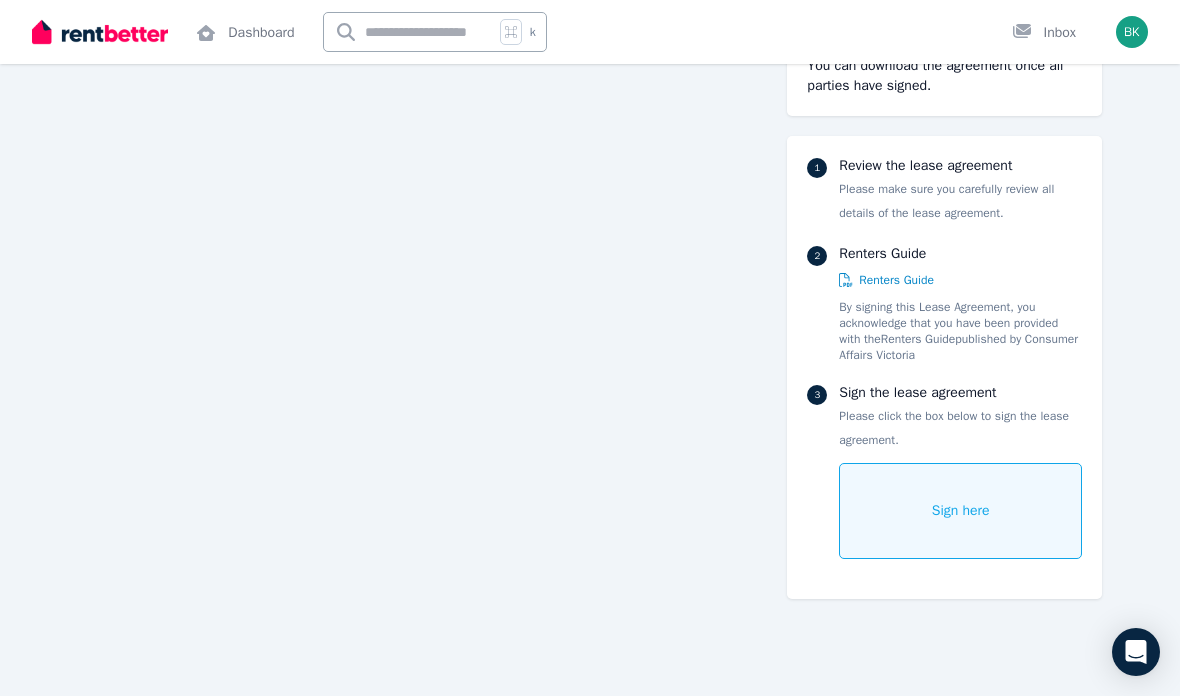 click on "Sign here" at bounding box center [961, 511] 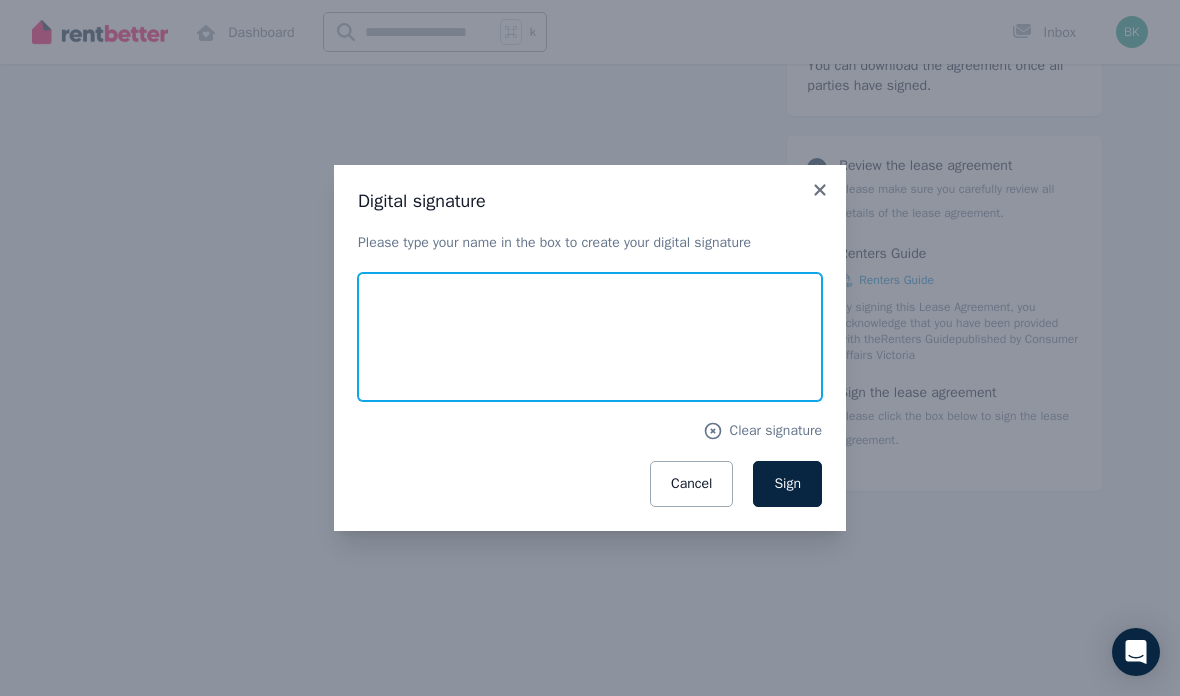 scroll, scrollTop: 10249, scrollLeft: 0, axis: vertical 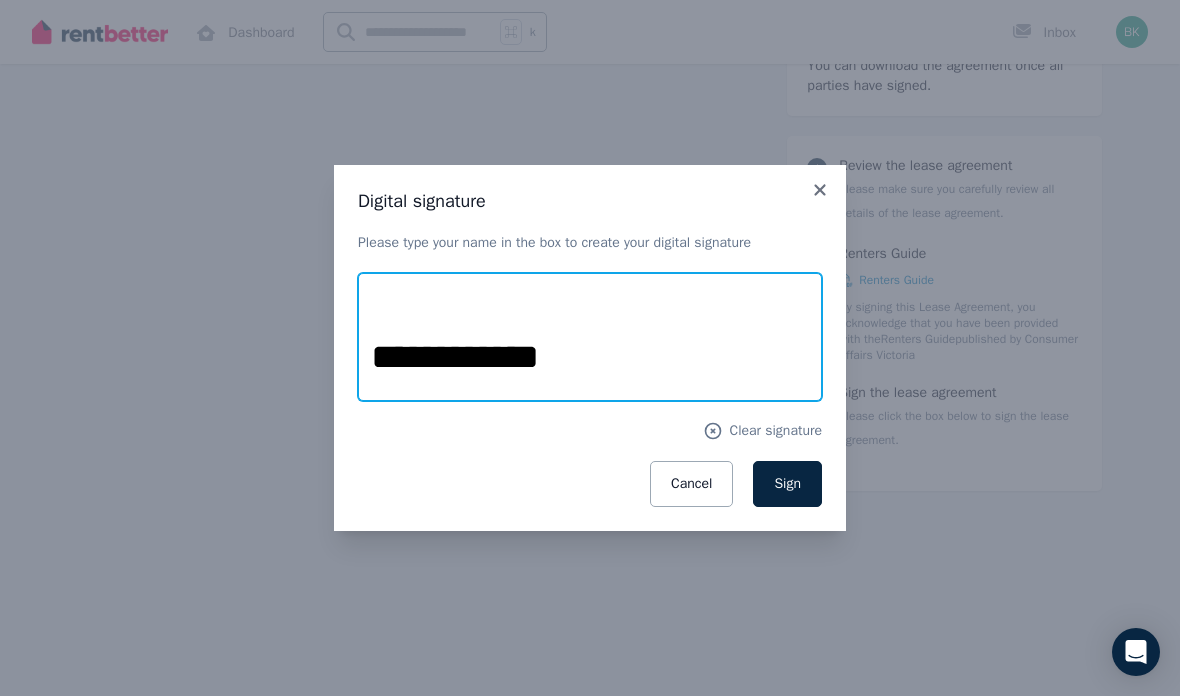 type on "**********" 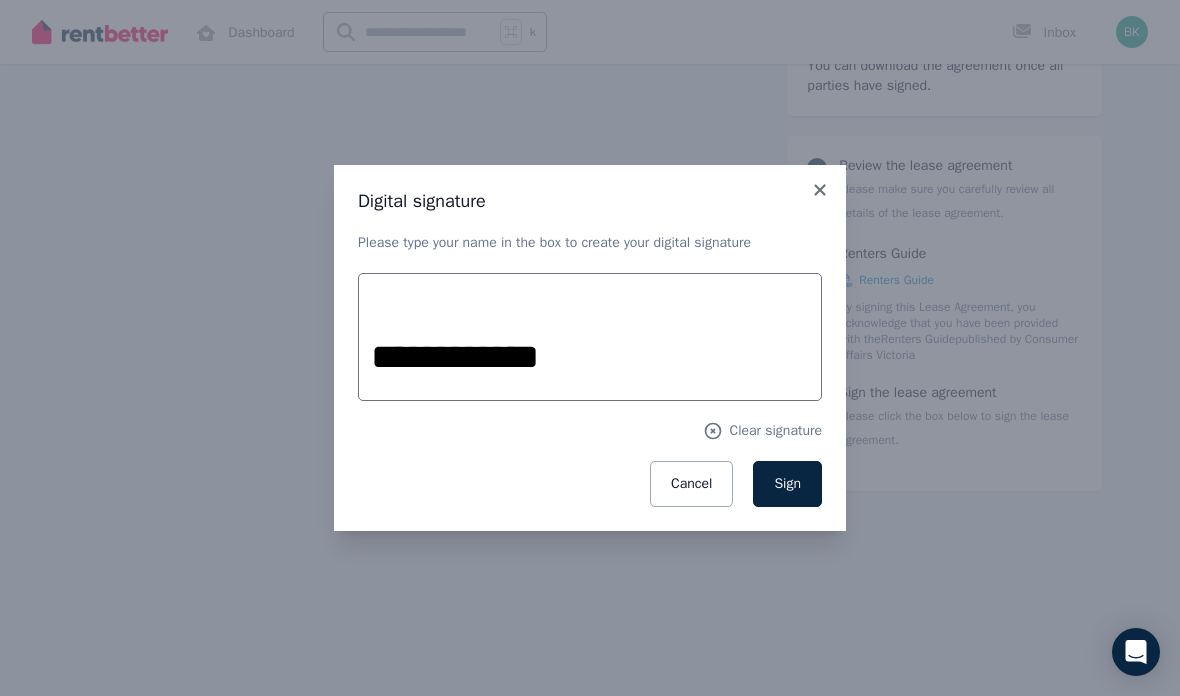 click on "Clear signature" at bounding box center (775, 431) 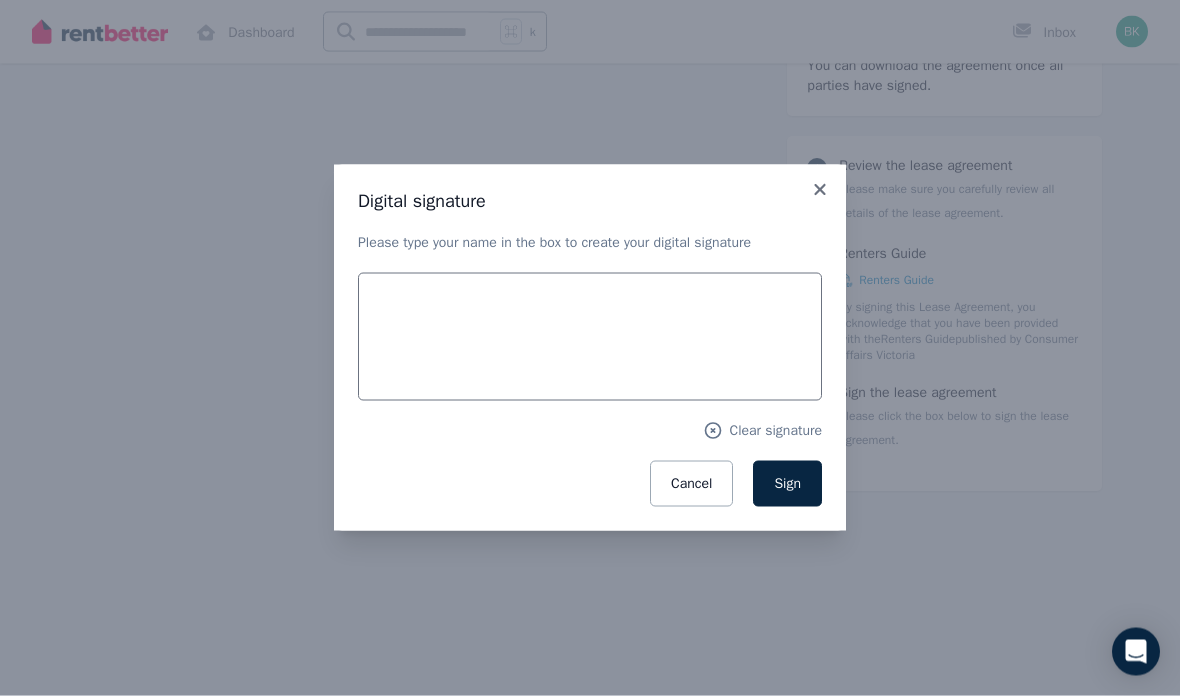 scroll, scrollTop: 10250, scrollLeft: 0, axis: vertical 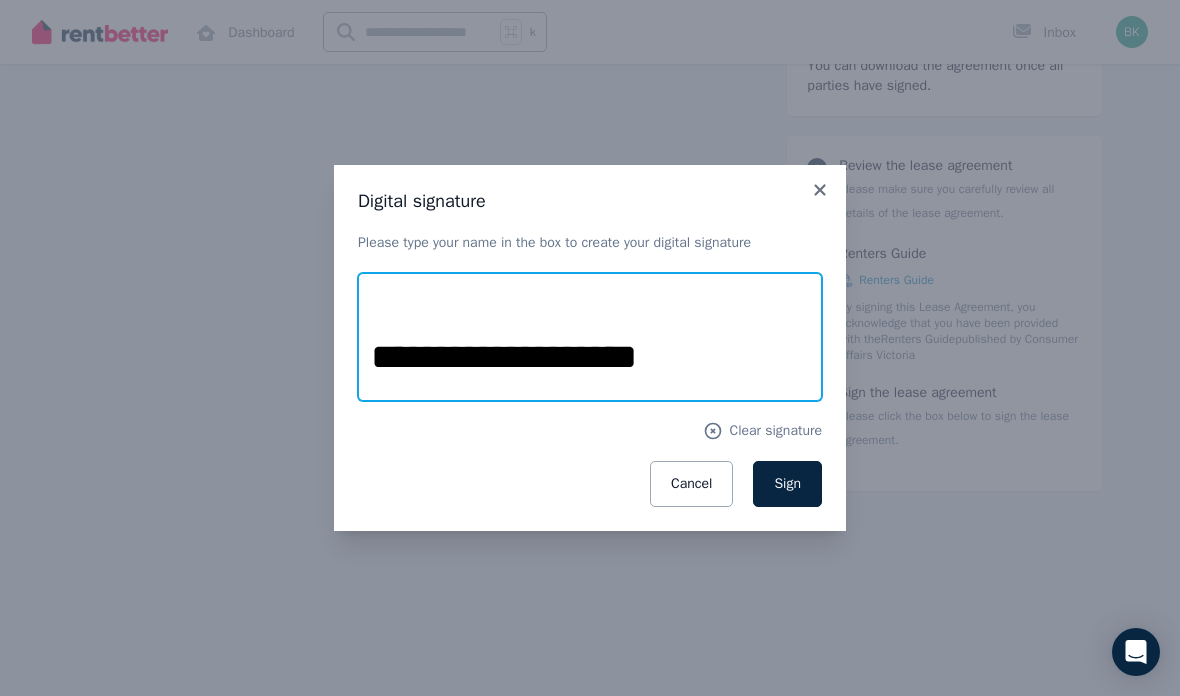 type on "**********" 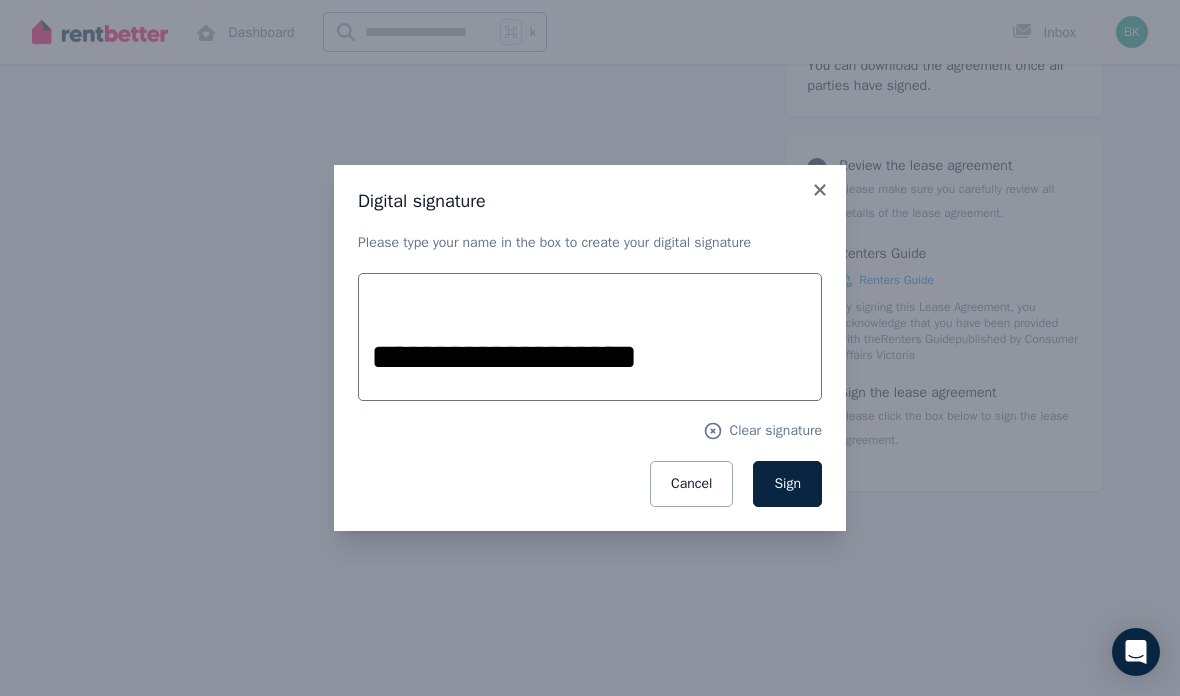 click on "Sign" at bounding box center (787, 483) 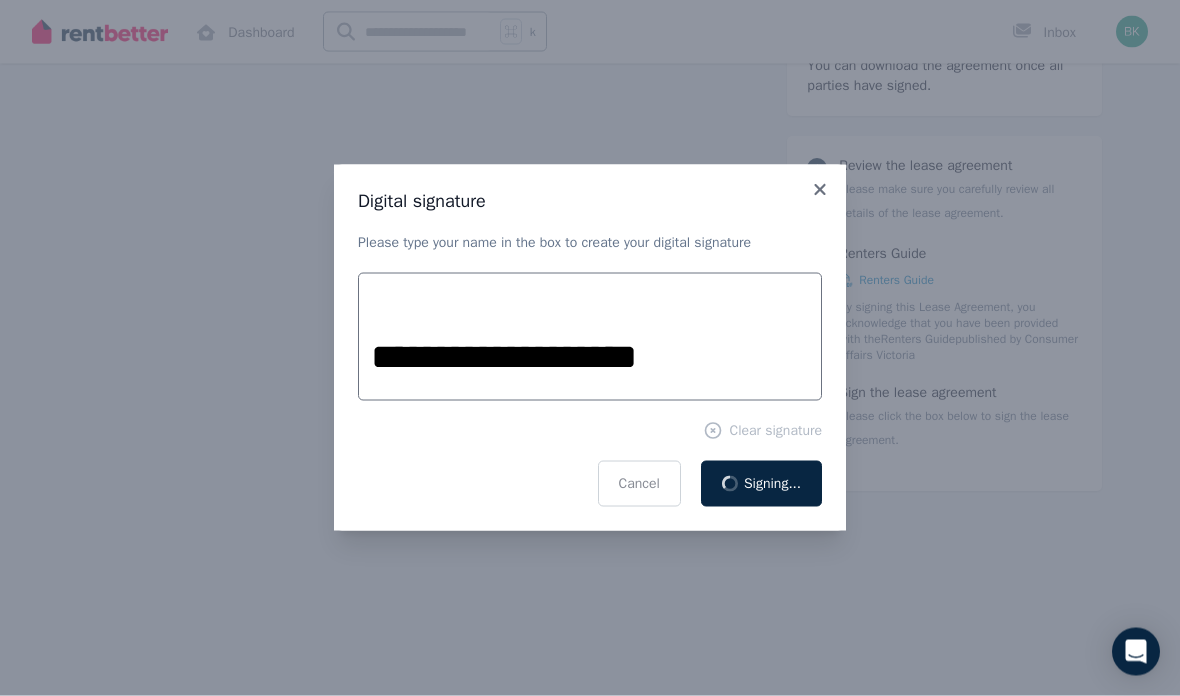scroll, scrollTop: 10250, scrollLeft: 0, axis: vertical 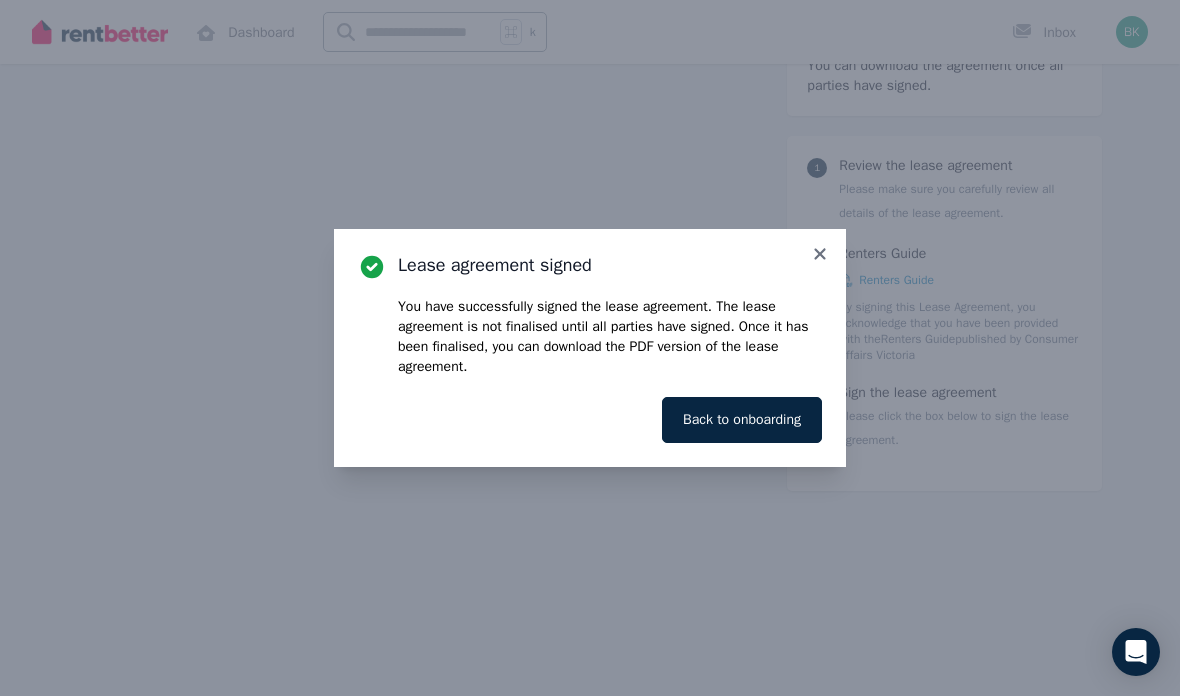 click on "Back to onboarding" at bounding box center (742, 420) 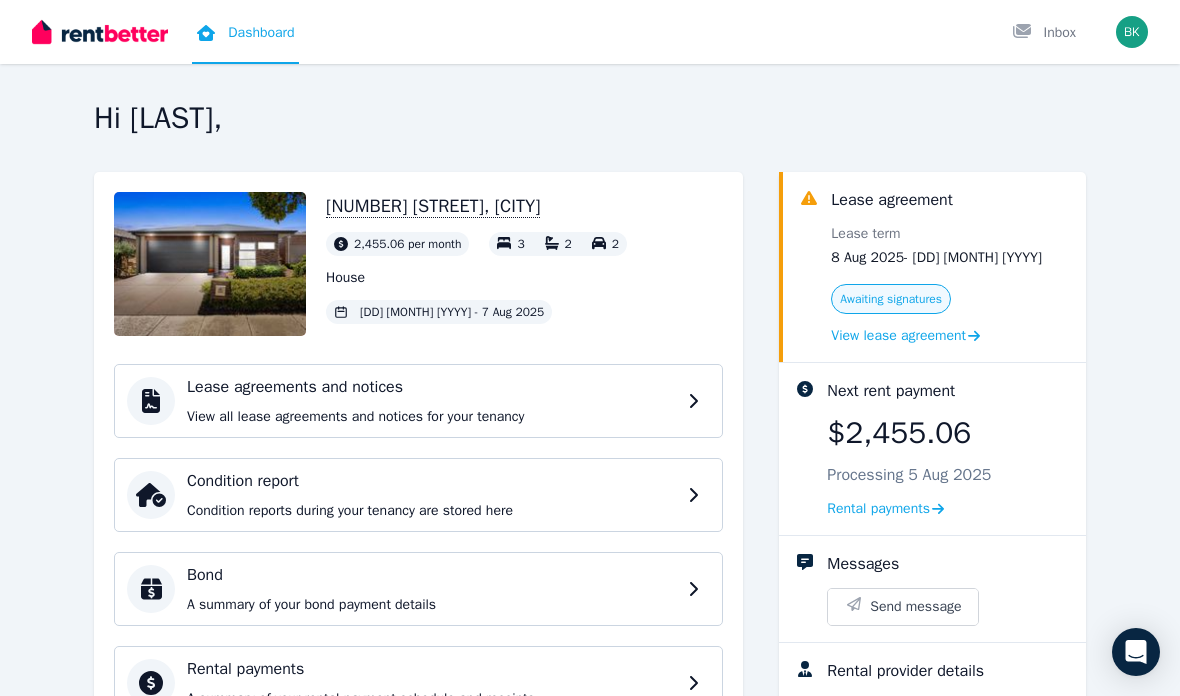 click at bounding box center [1132, 32] 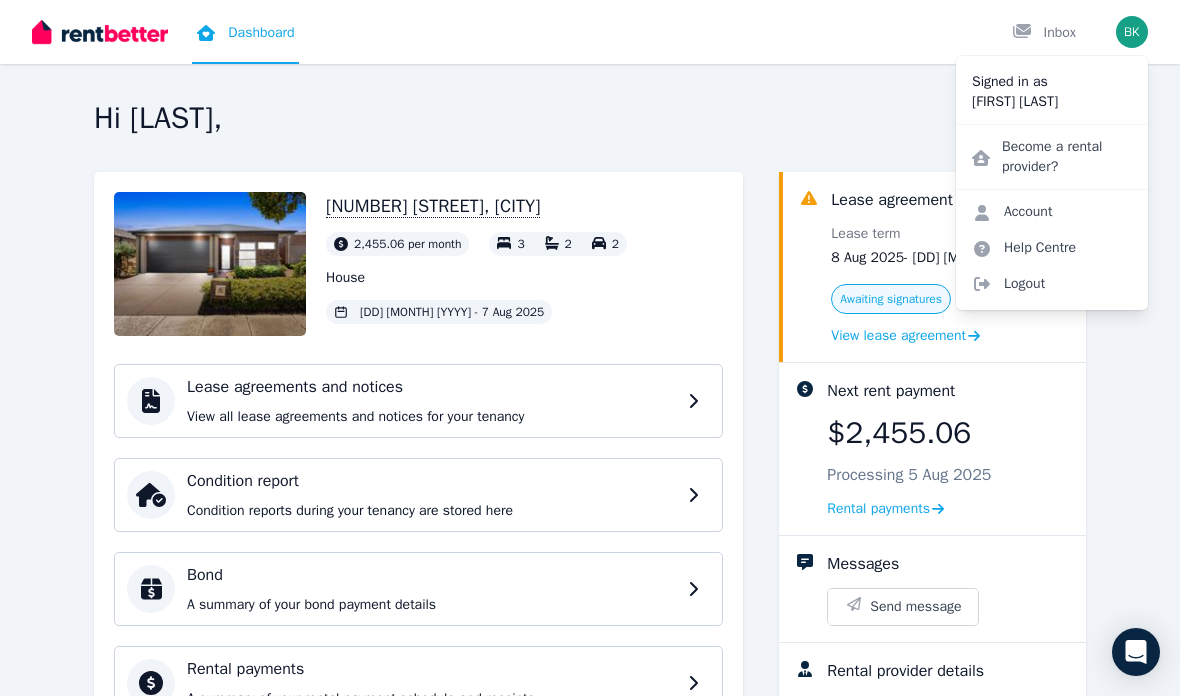 click on "Logout" at bounding box center [1052, 284] 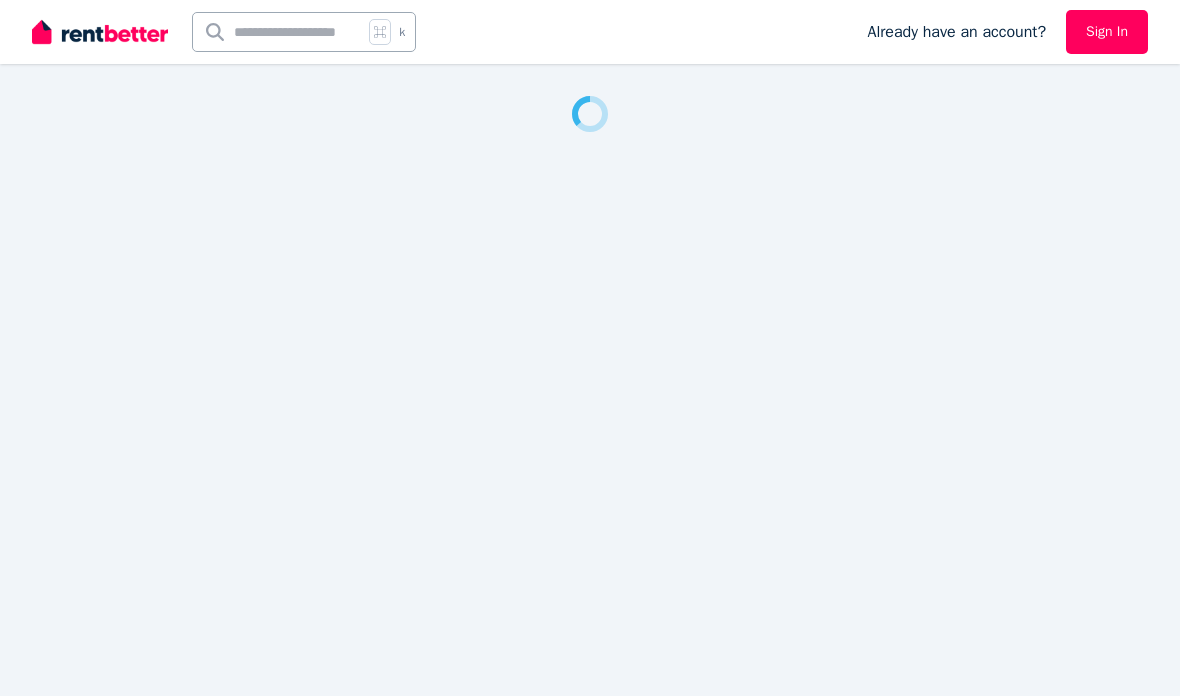 scroll, scrollTop: 0, scrollLeft: 0, axis: both 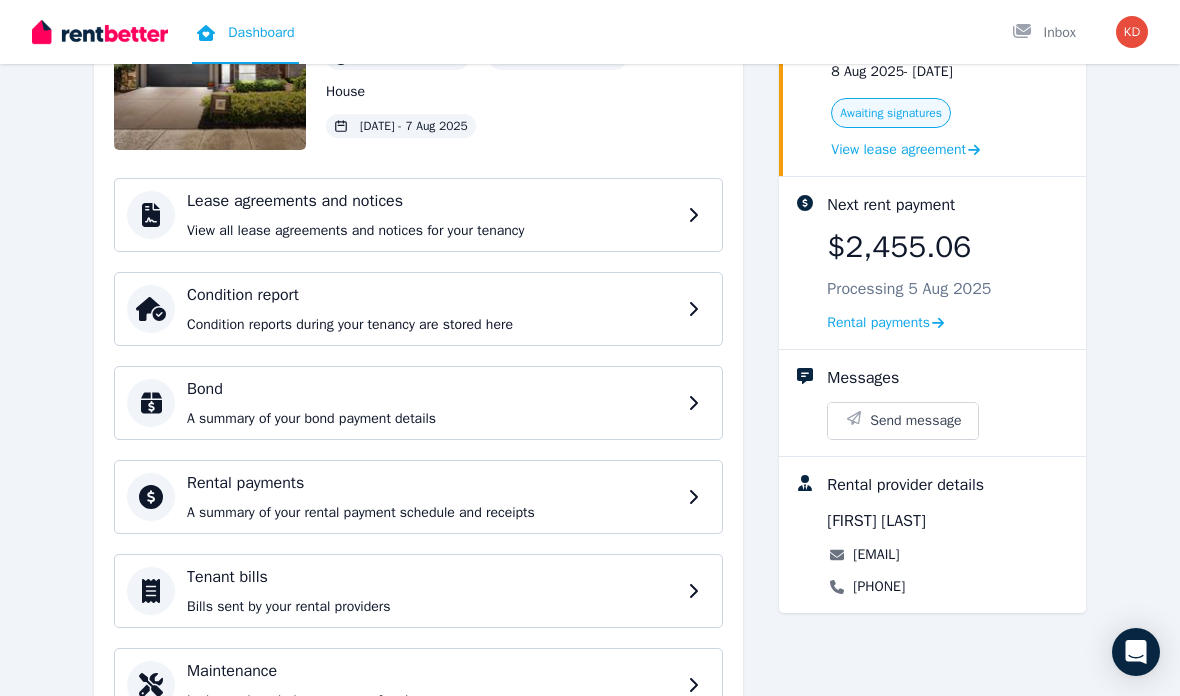 click on "View all lease agreements and notices for your tenancy" at bounding box center [431, 231] 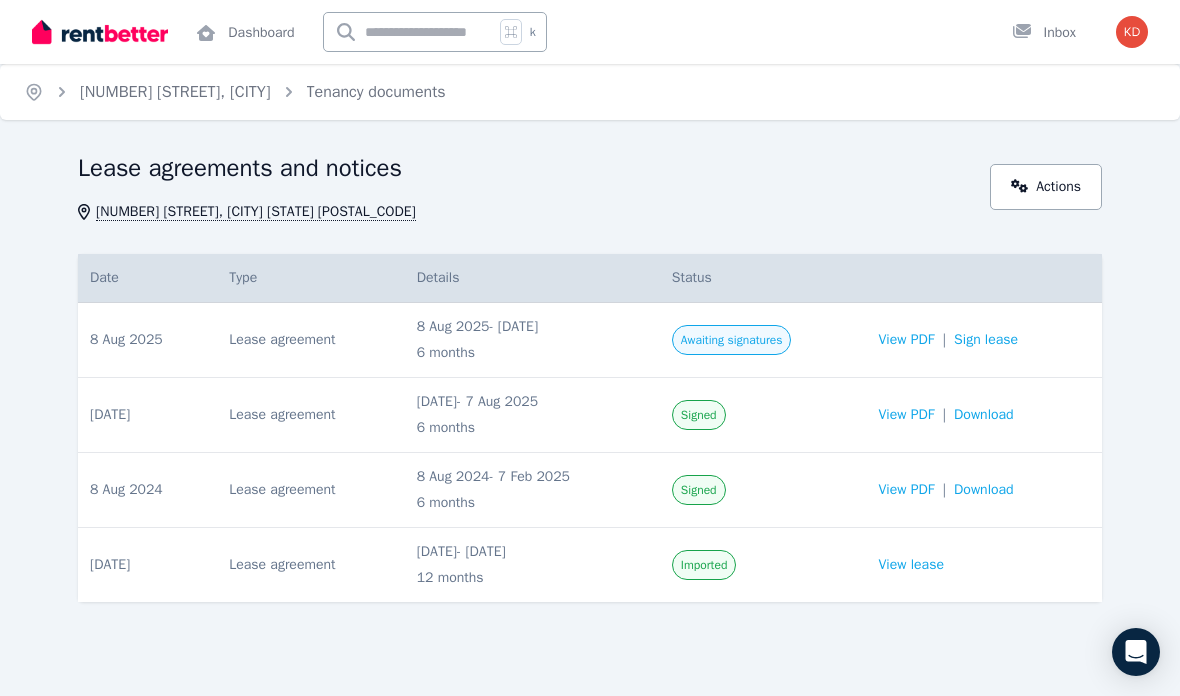 click on "Awaiting signatures" at bounding box center [732, 340] 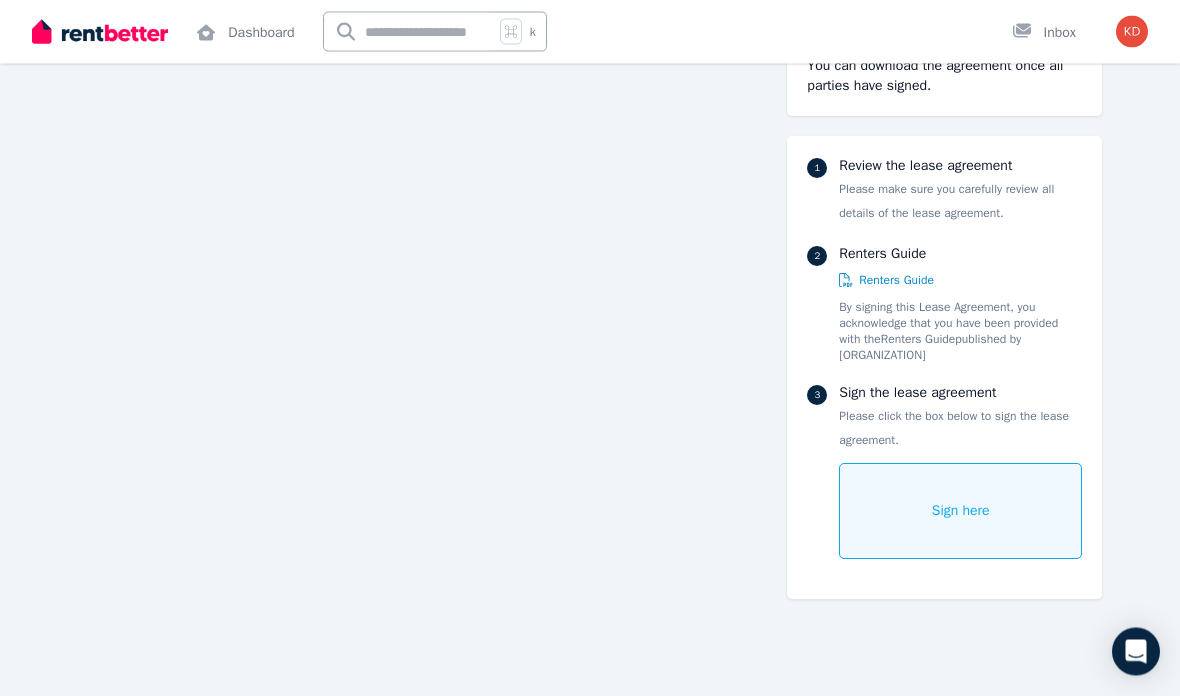 scroll, scrollTop: 1428, scrollLeft: 0, axis: vertical 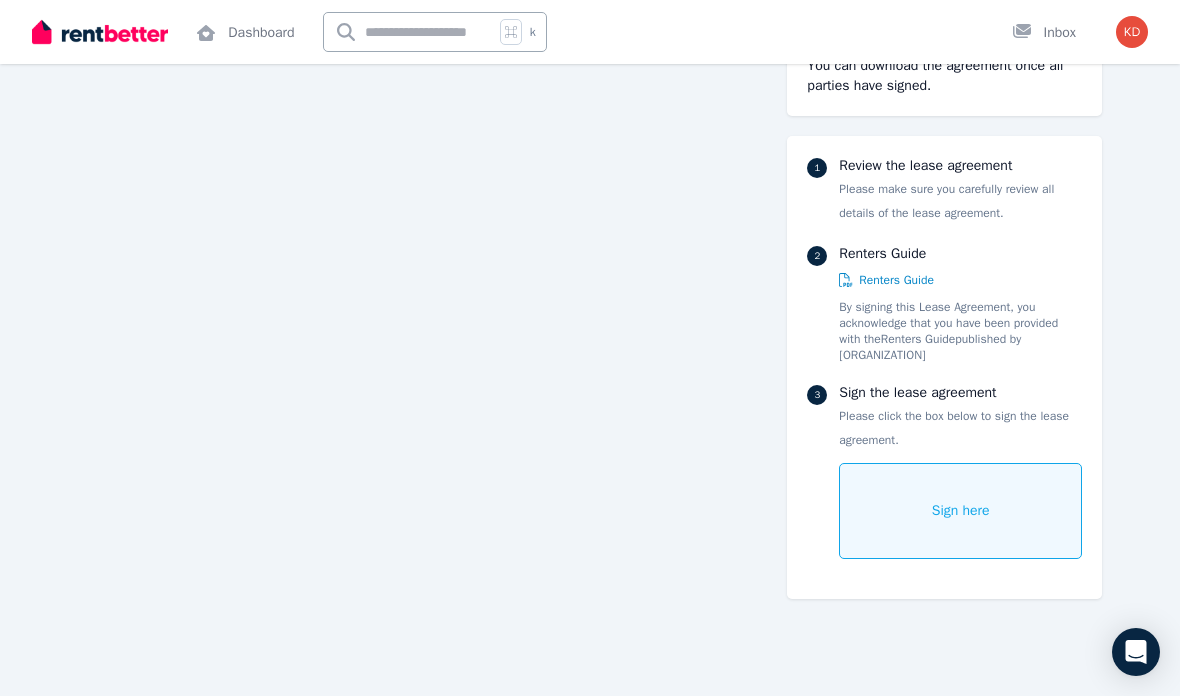 click on "Sign here" at bounding box center [961, 511] 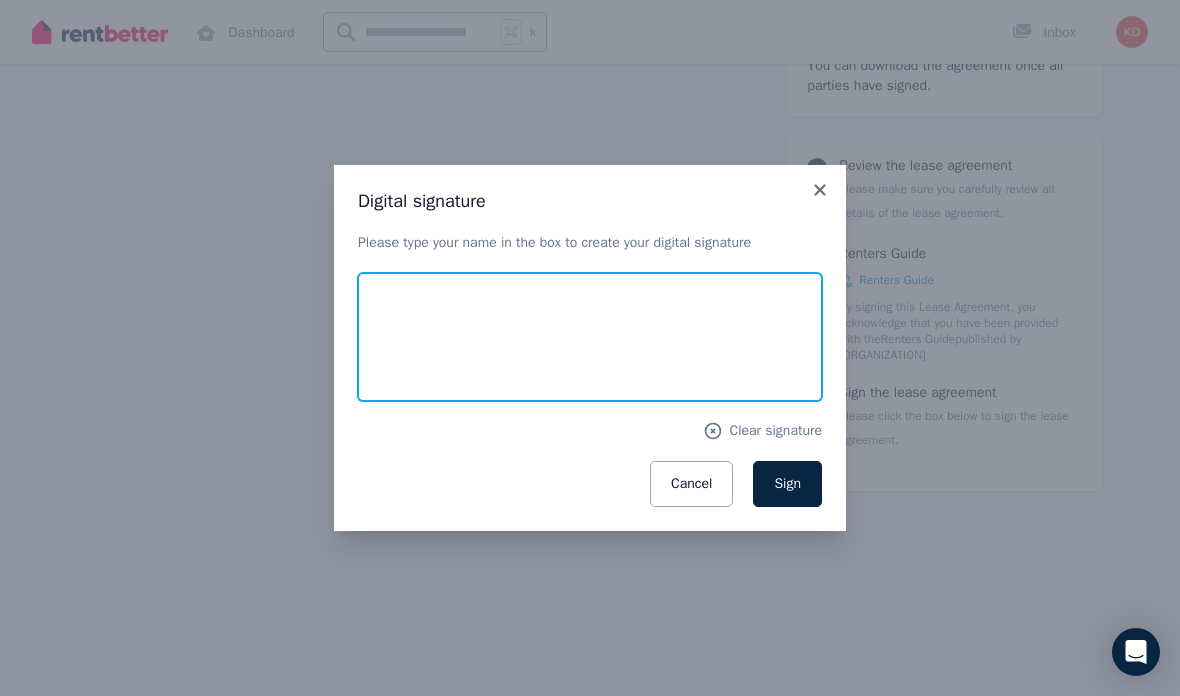 click at bounding box center (590, 337) 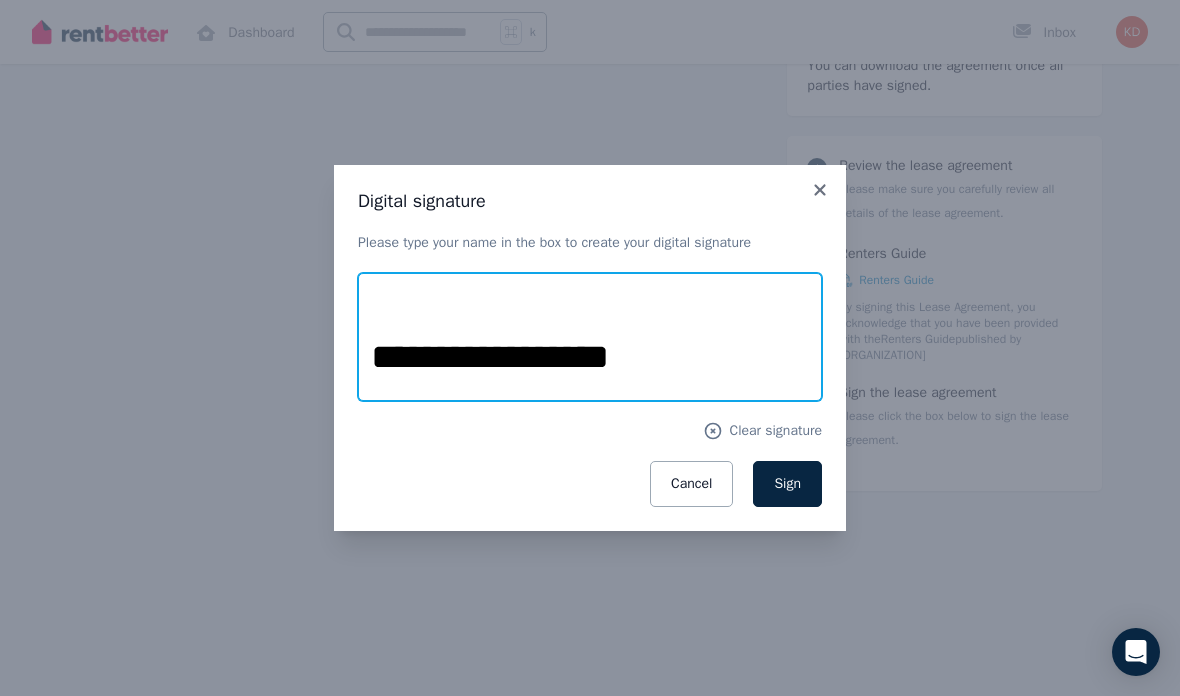type on "**********" 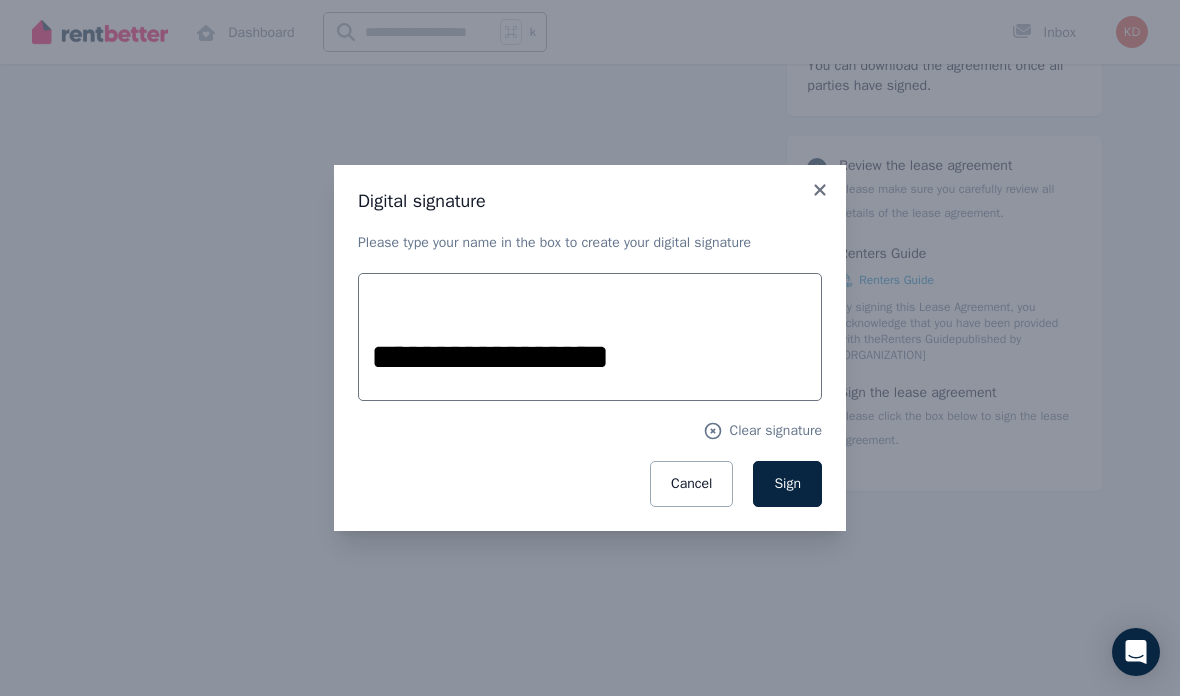 click on "Sign" at bounding box center (787, 483) 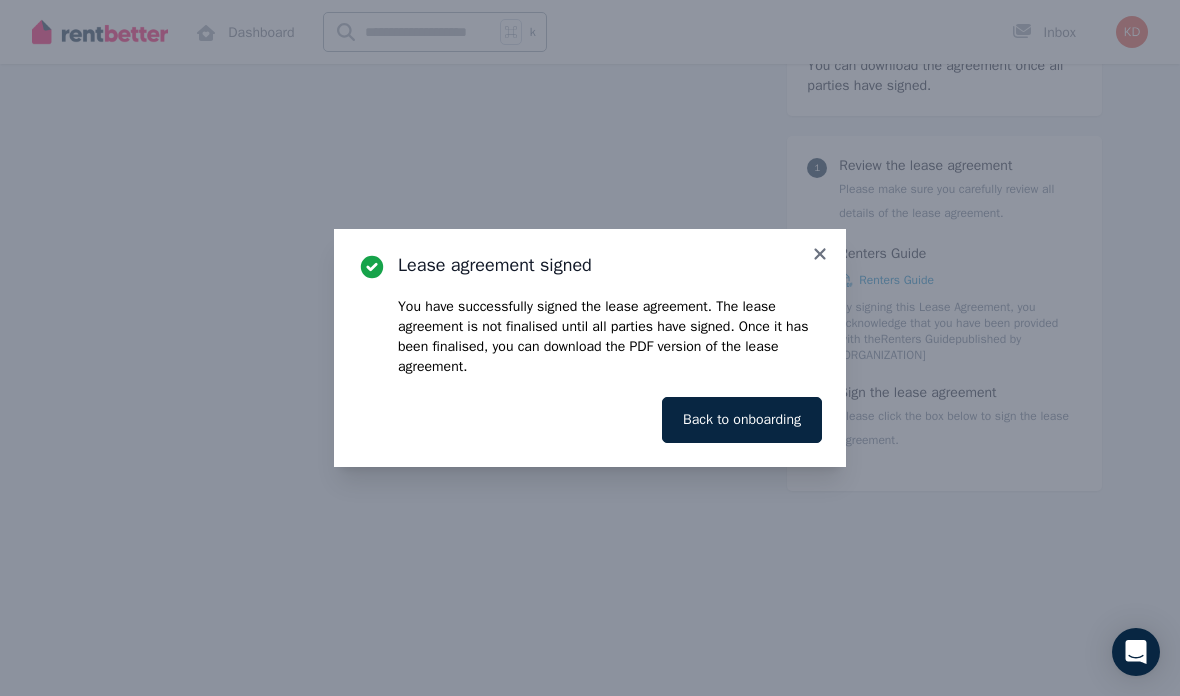 click on "Back to onboarding" at bounding box center [742, 420] 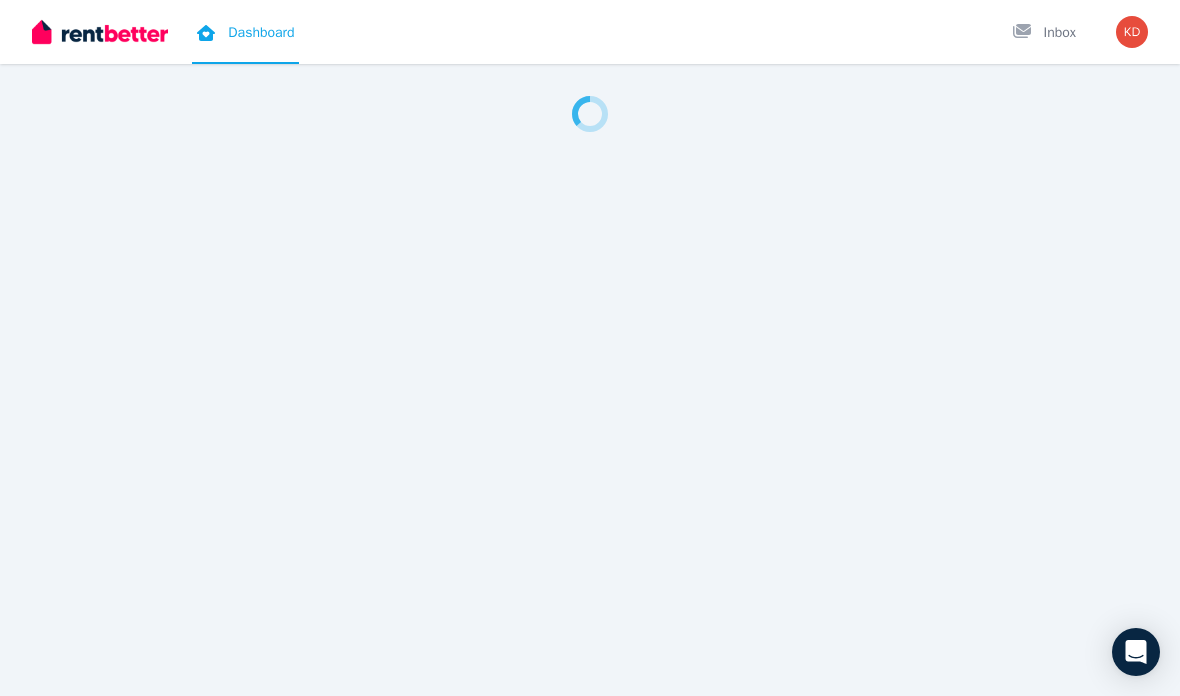 scroll, scrollTop: 0, scrollLeft: 0, axis: both 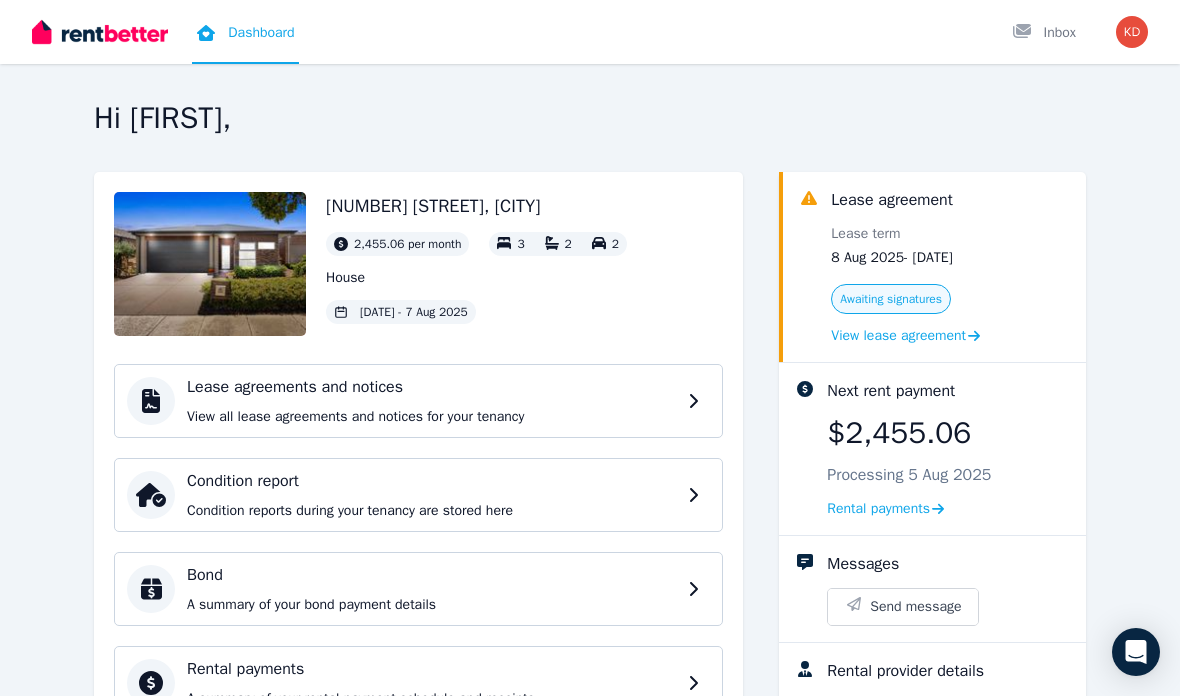 click on "Awaiting signatures" at bounding box center (891, 299) 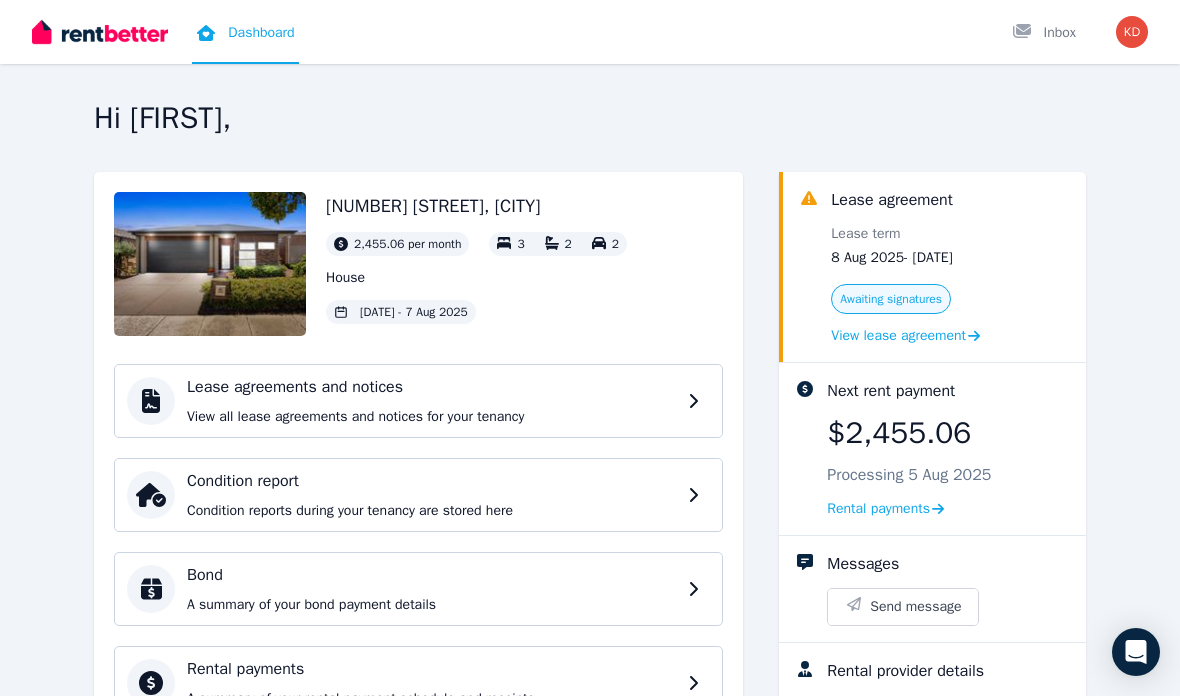 click on "Awaiting signatures" at bounding box center (891, 299) 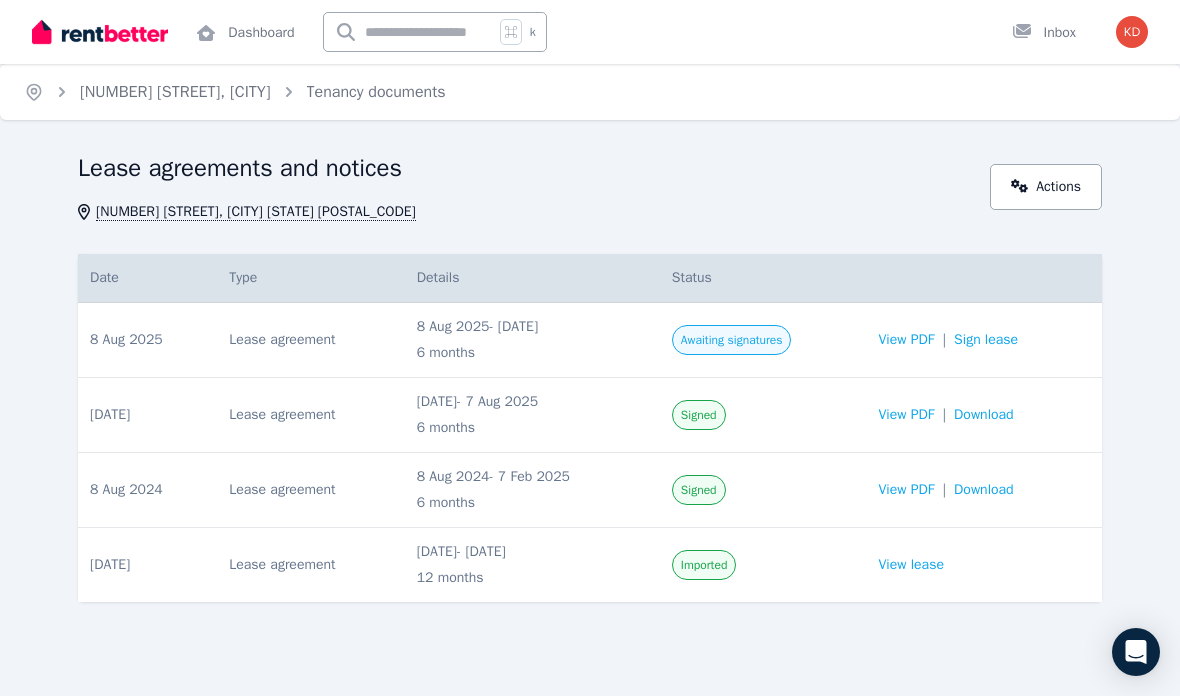 click on "Sign lease" at bounding box center (986, 340) 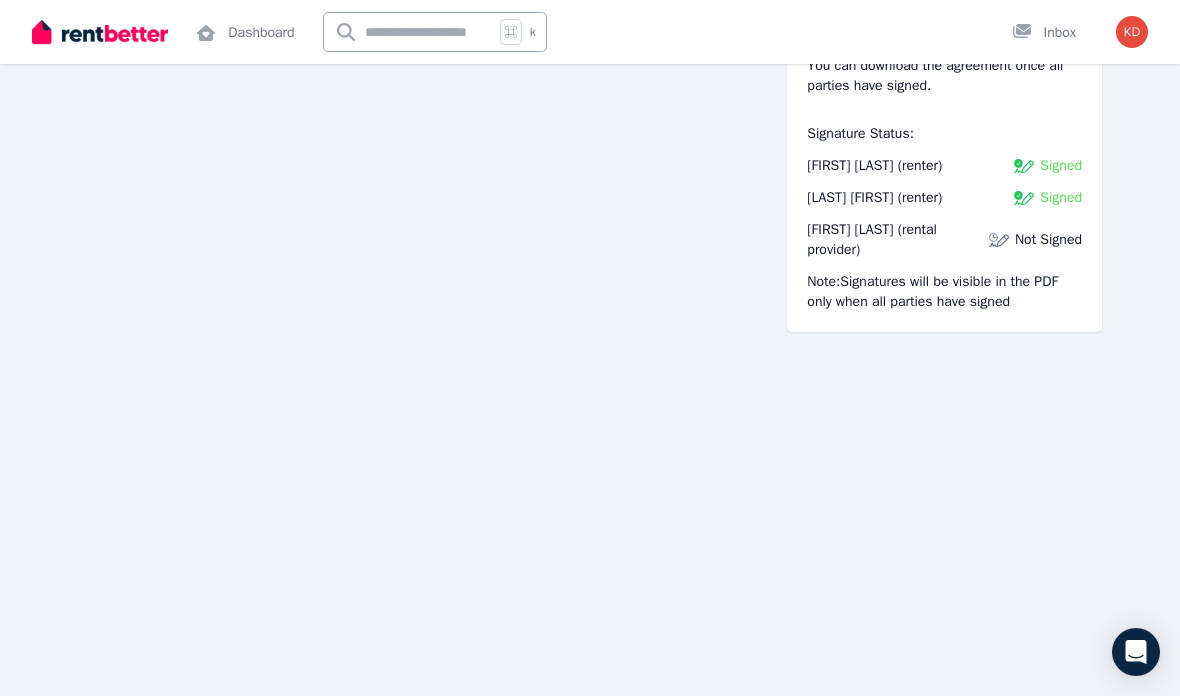 scroll, scrollTop: 0, scrollLeft: 0, axis: both 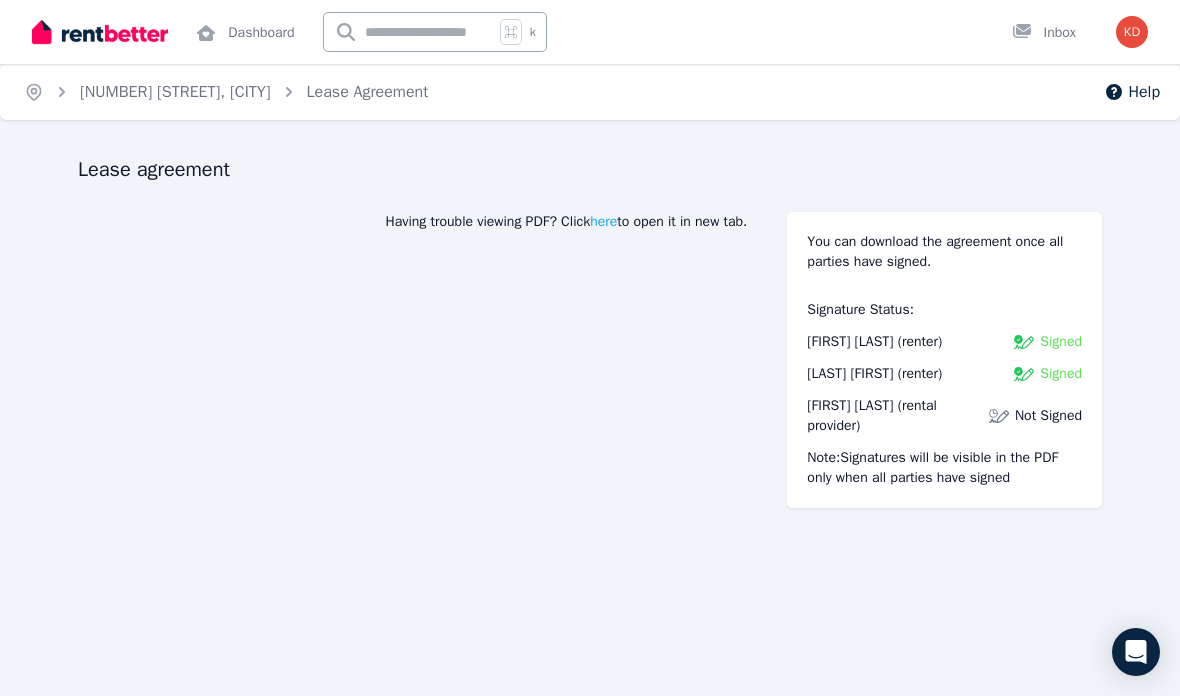 click on "Open main menu Dashboard k Inbox Open user menu" at bounding box center [590, 32] 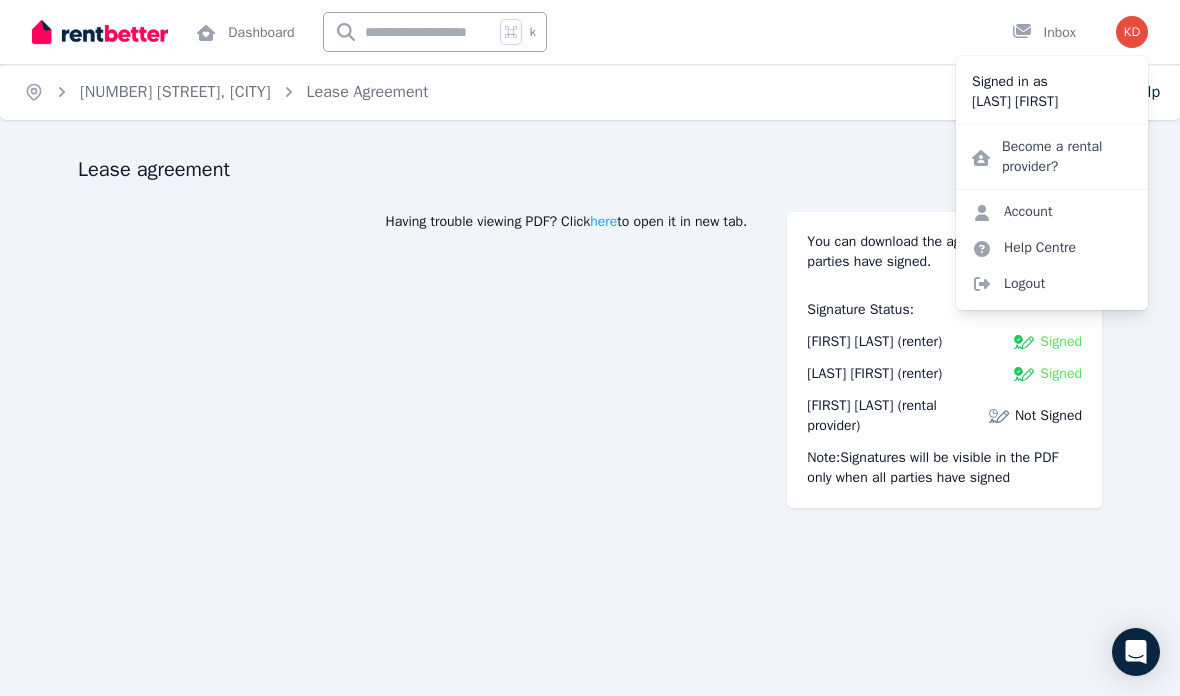 click on "Logout" at bounding box center [1052, 284] 